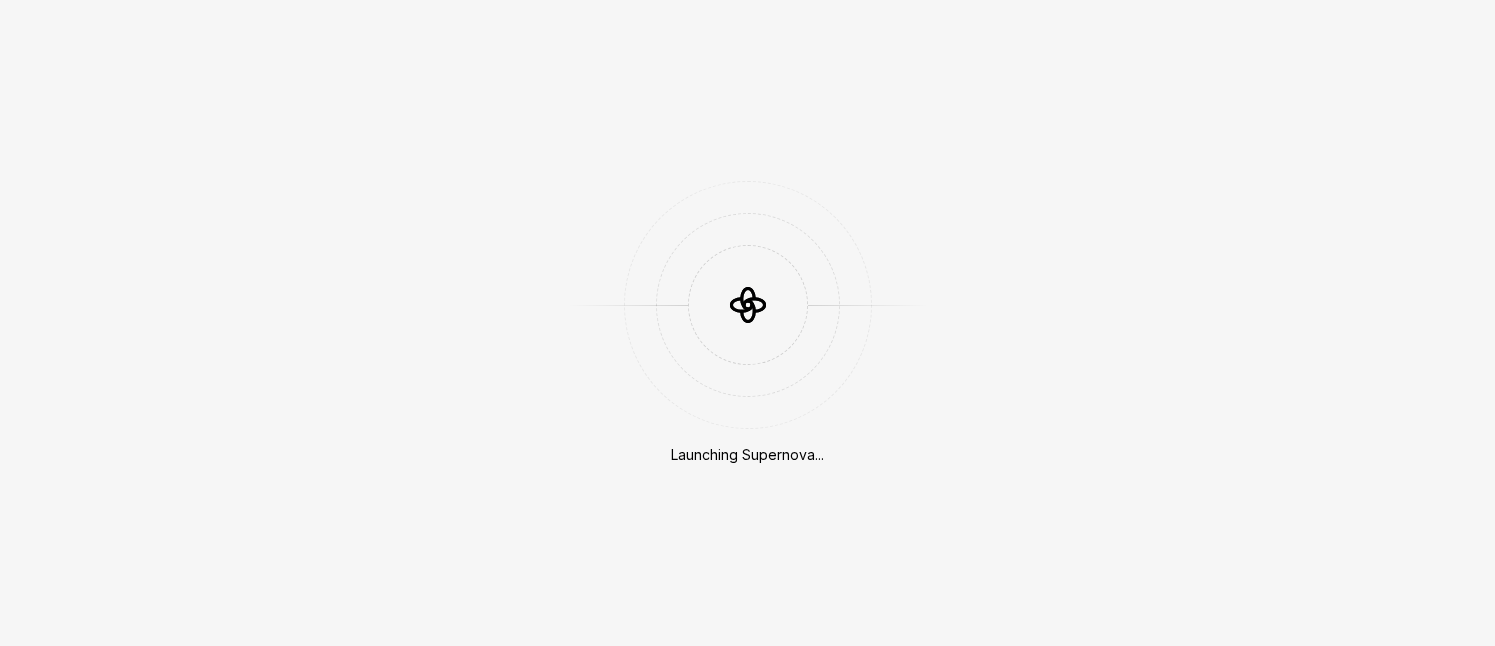 scroll, scrollTop: 0, scrollLeft: 0, axis: both 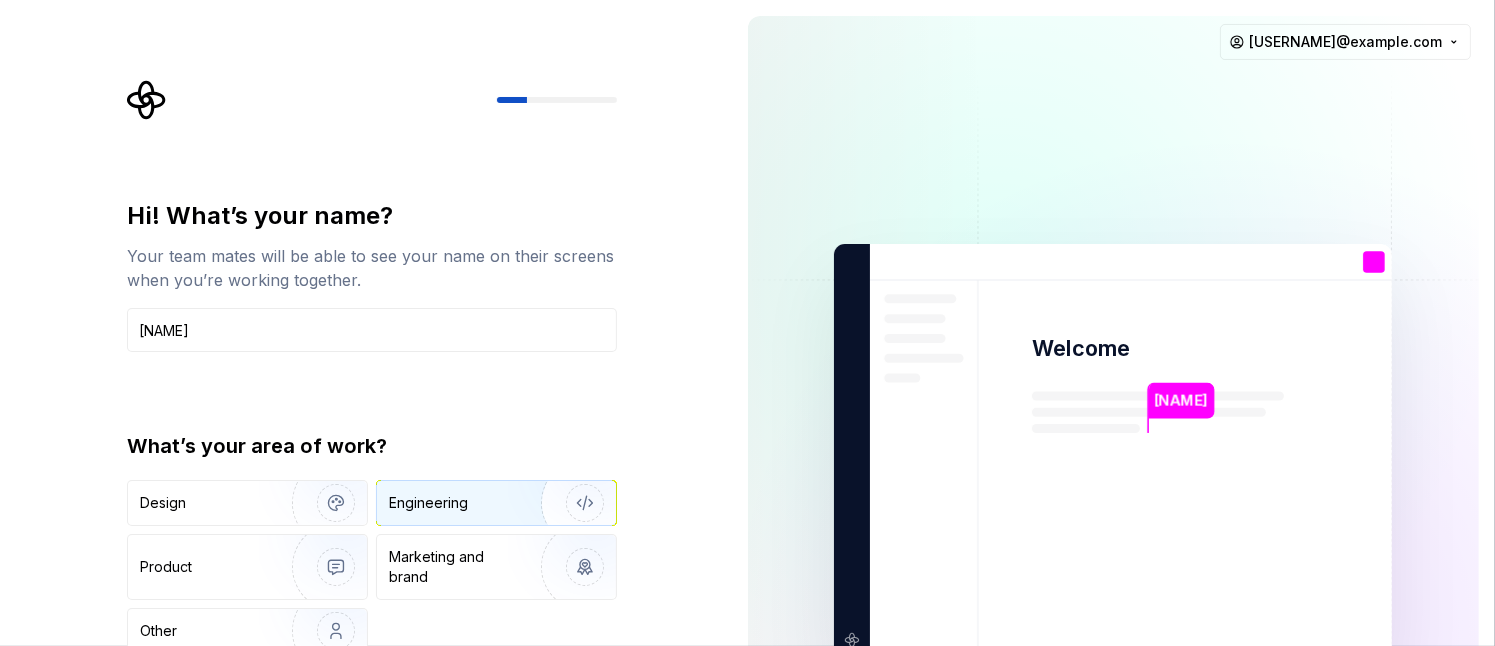 type on "[NAME]" 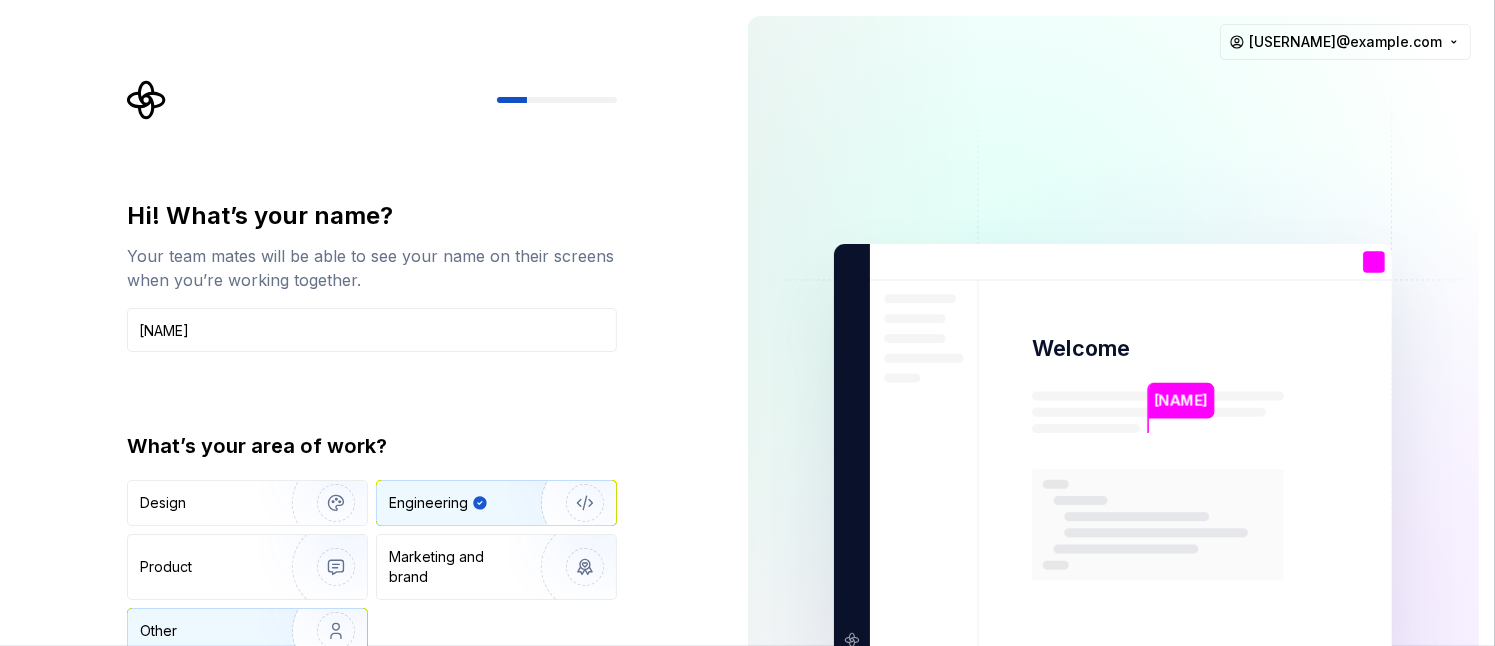 click at bounding box center (323, 631) 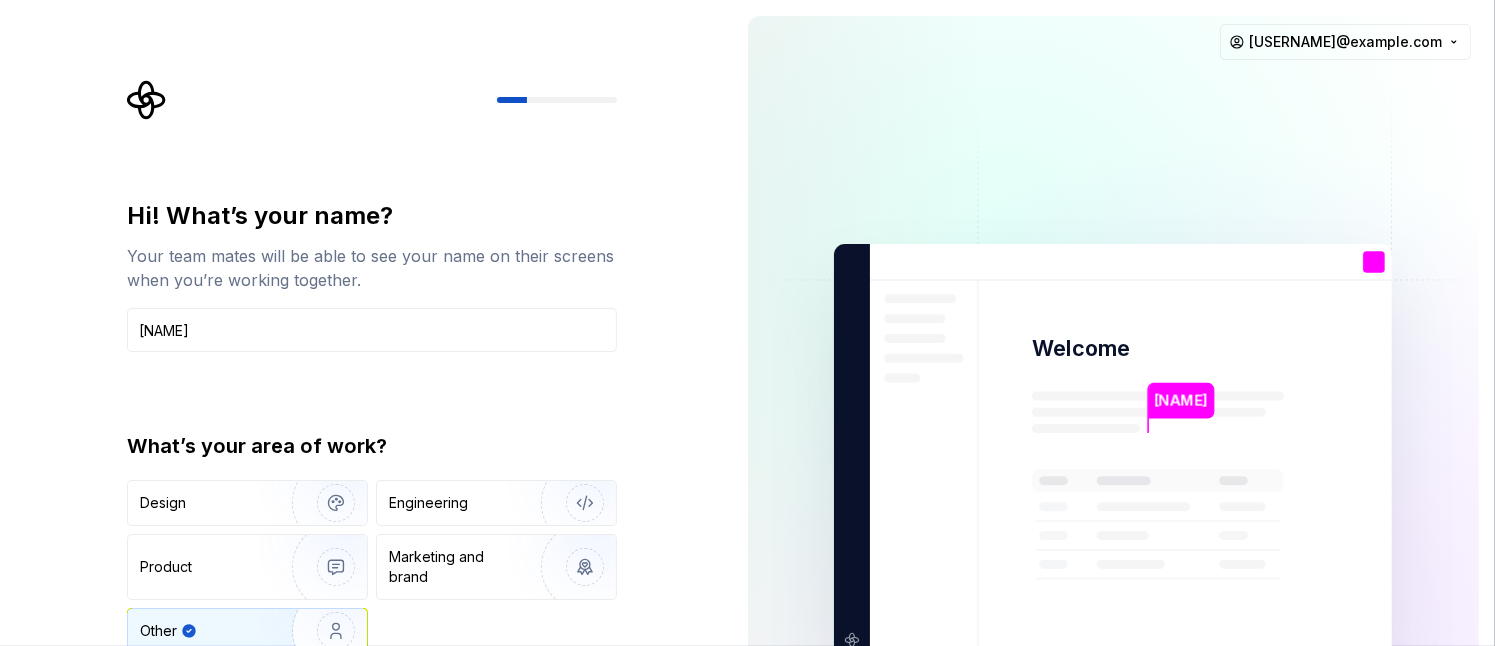click on "Hi! What’s your name? Your team mates will be able to see your name on their screens when you’re working together. ytjbfvtrhvf6ucx5by56 What’s your area of work? Design Engineering Product Marketing and brand Other" at bounding box center [372, 427] 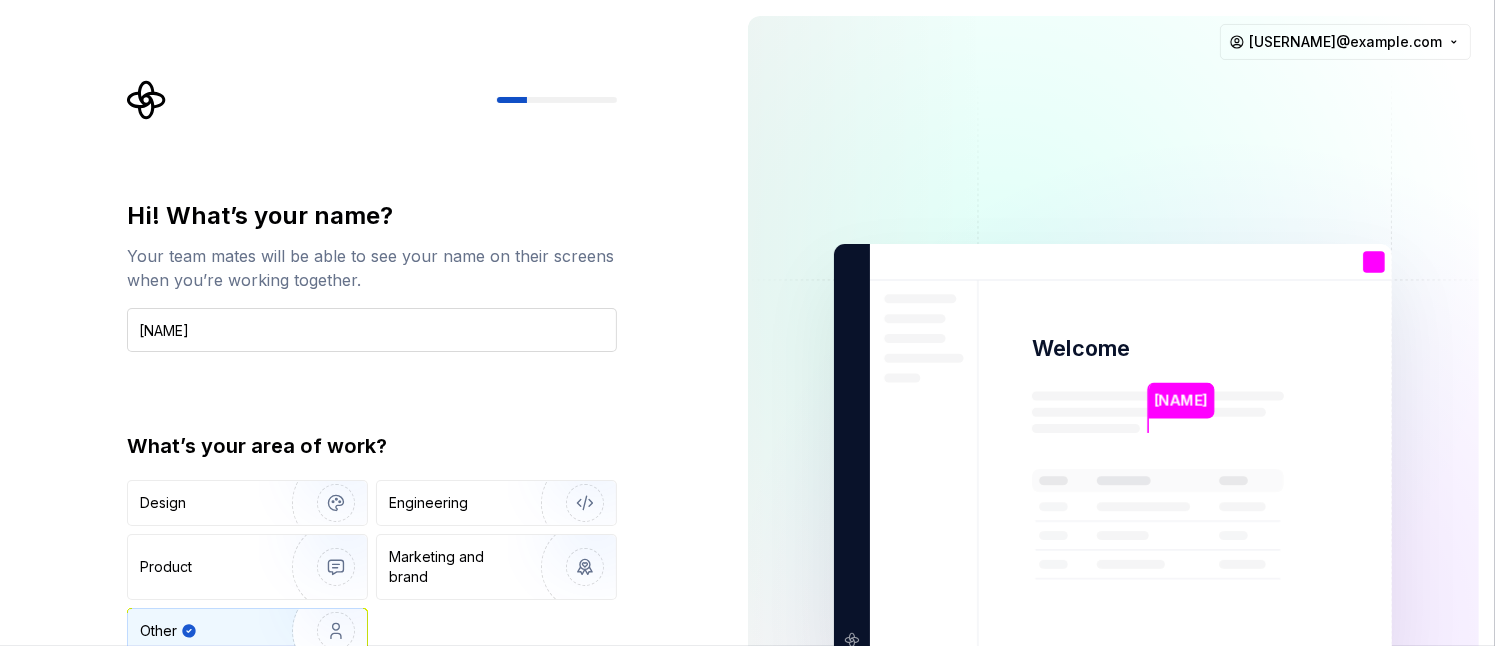 drag, startPoint x: 467, startPoint y: 406, endPoint x: 459, endPoint y: 331, distance: 75.42546 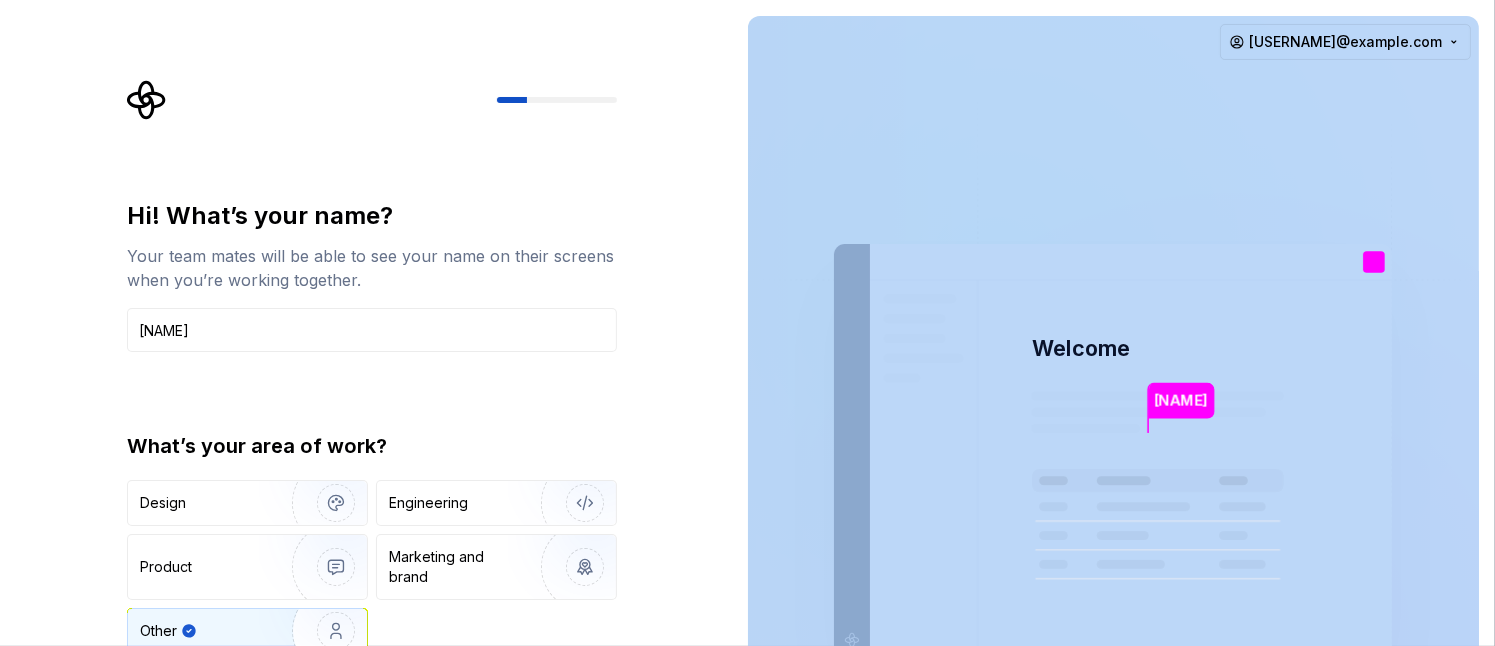 drag, startPoint x: 1494, startPoint y: 186, endPoint x: 1478, endPoint y: 331, distance: 145.88008 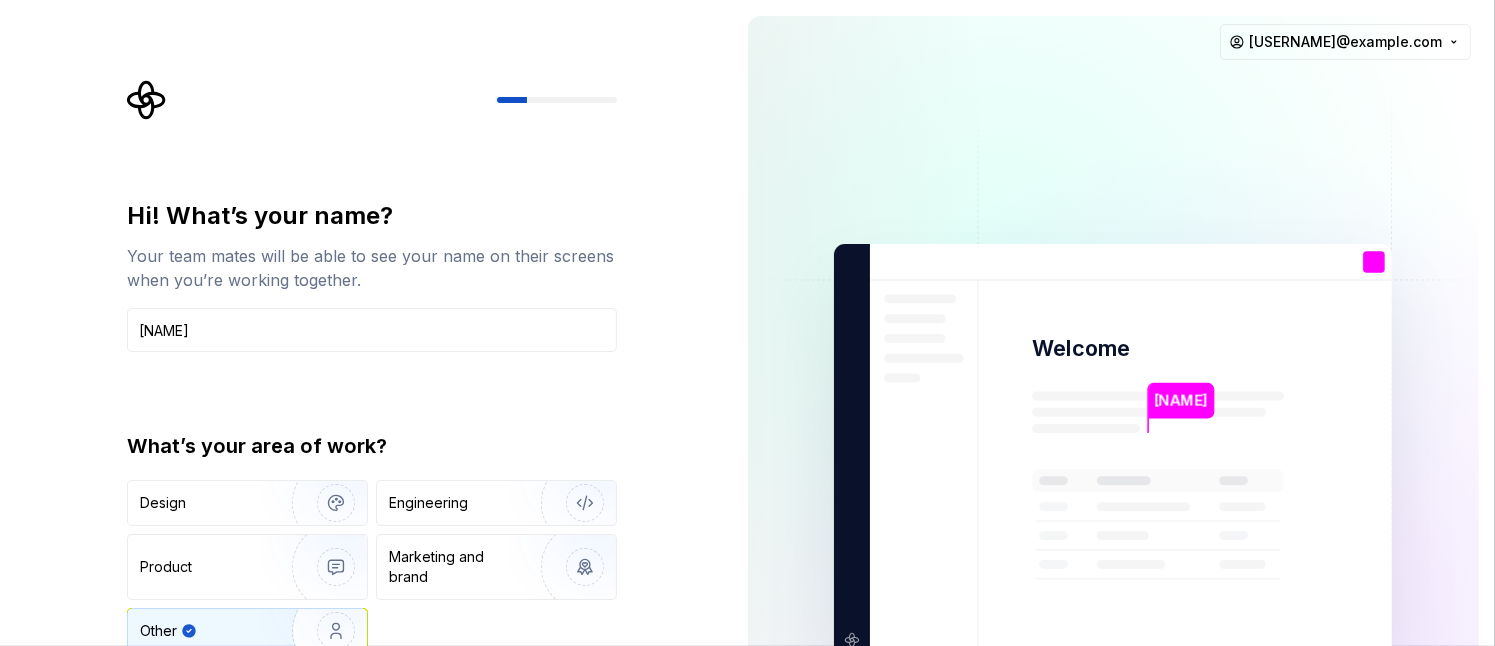 click on "ytjbfvtrhvf6ucx5by56 Welcome   You T B +3 Thomas Brooke Jamie astudiorblx@gmail.com" at bounding box center (1114, 451) 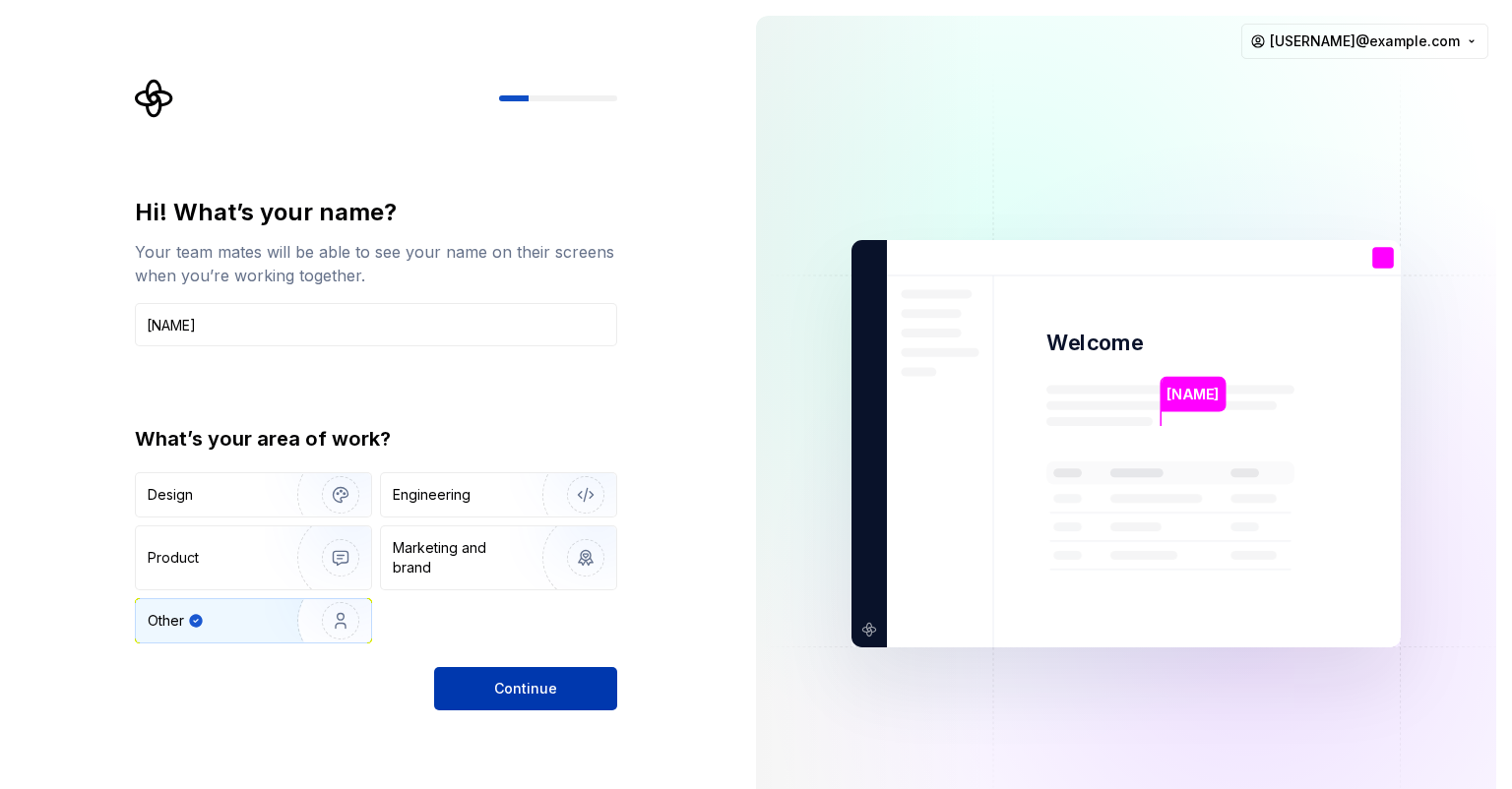 click on "Continue" at bounding box center [526, 689] 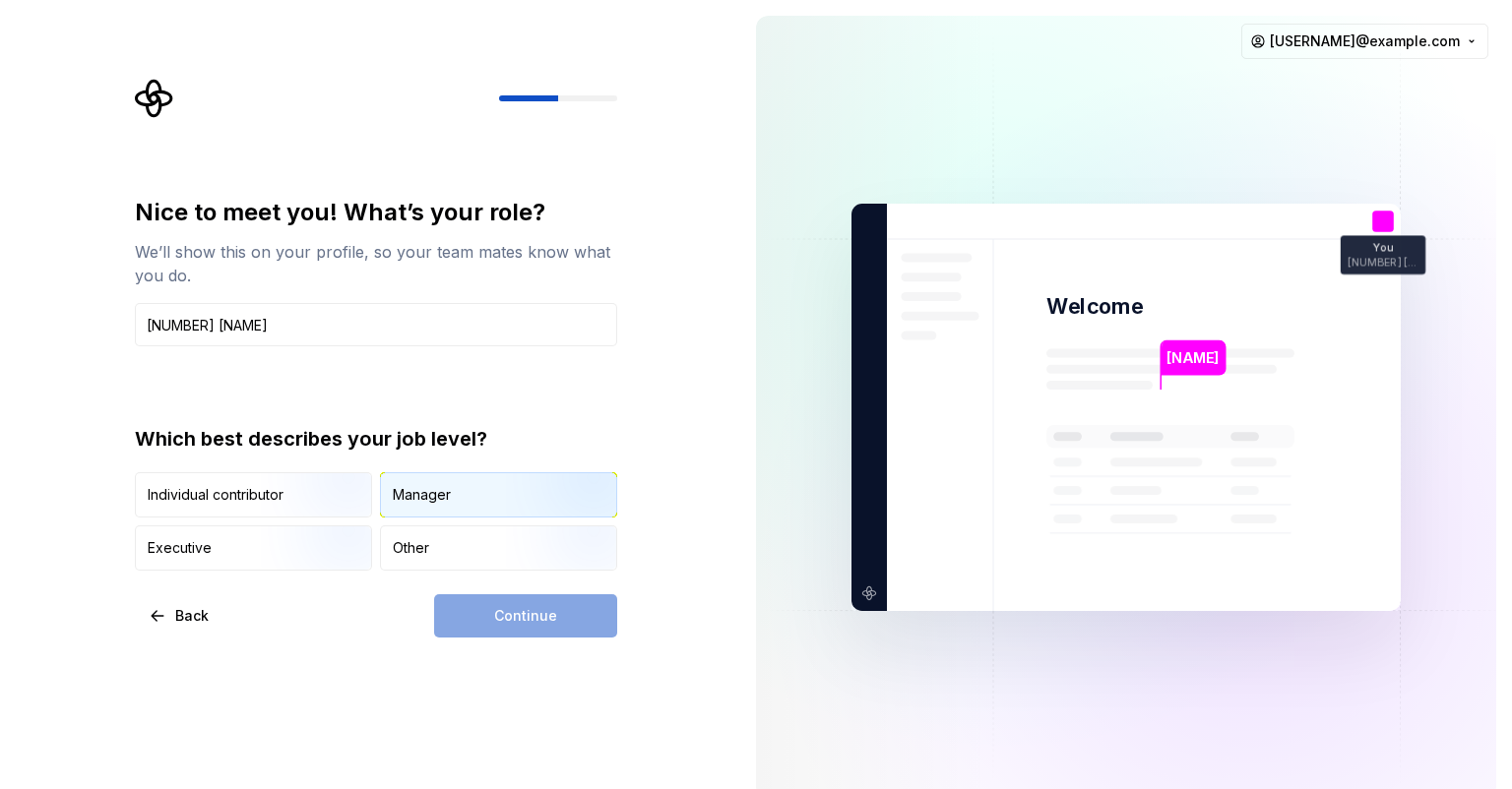 type on "76 yntuhntyjbnhy" 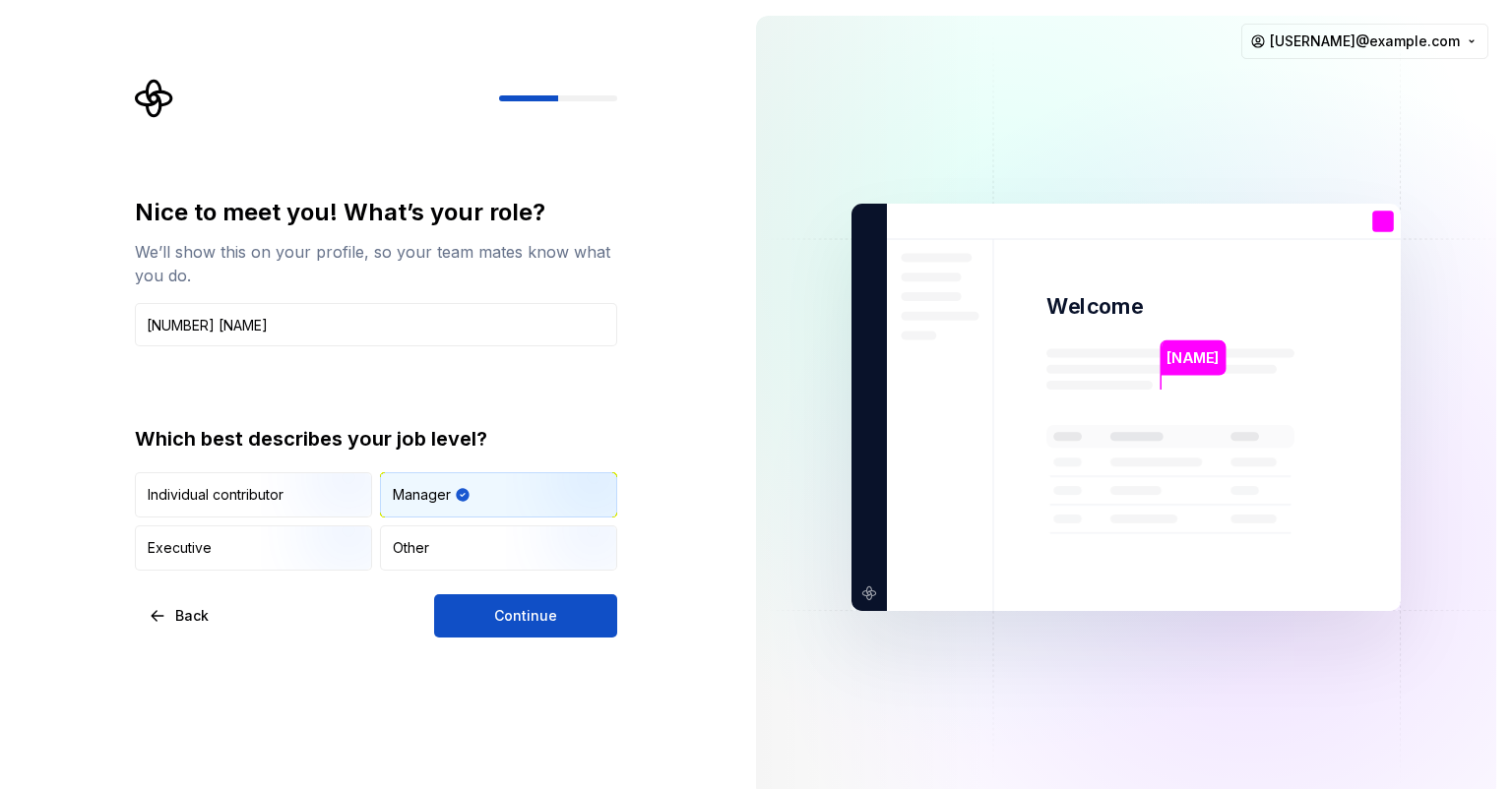 click on "Nice to meet you! What’s your role? We’ll show this on your profile, so your team mates know what you do. 76 yntuhntyjbnhy Which best describes your job level? Individual contributor Manager Executive Other Back Continue" at bounding box center [376, 417] 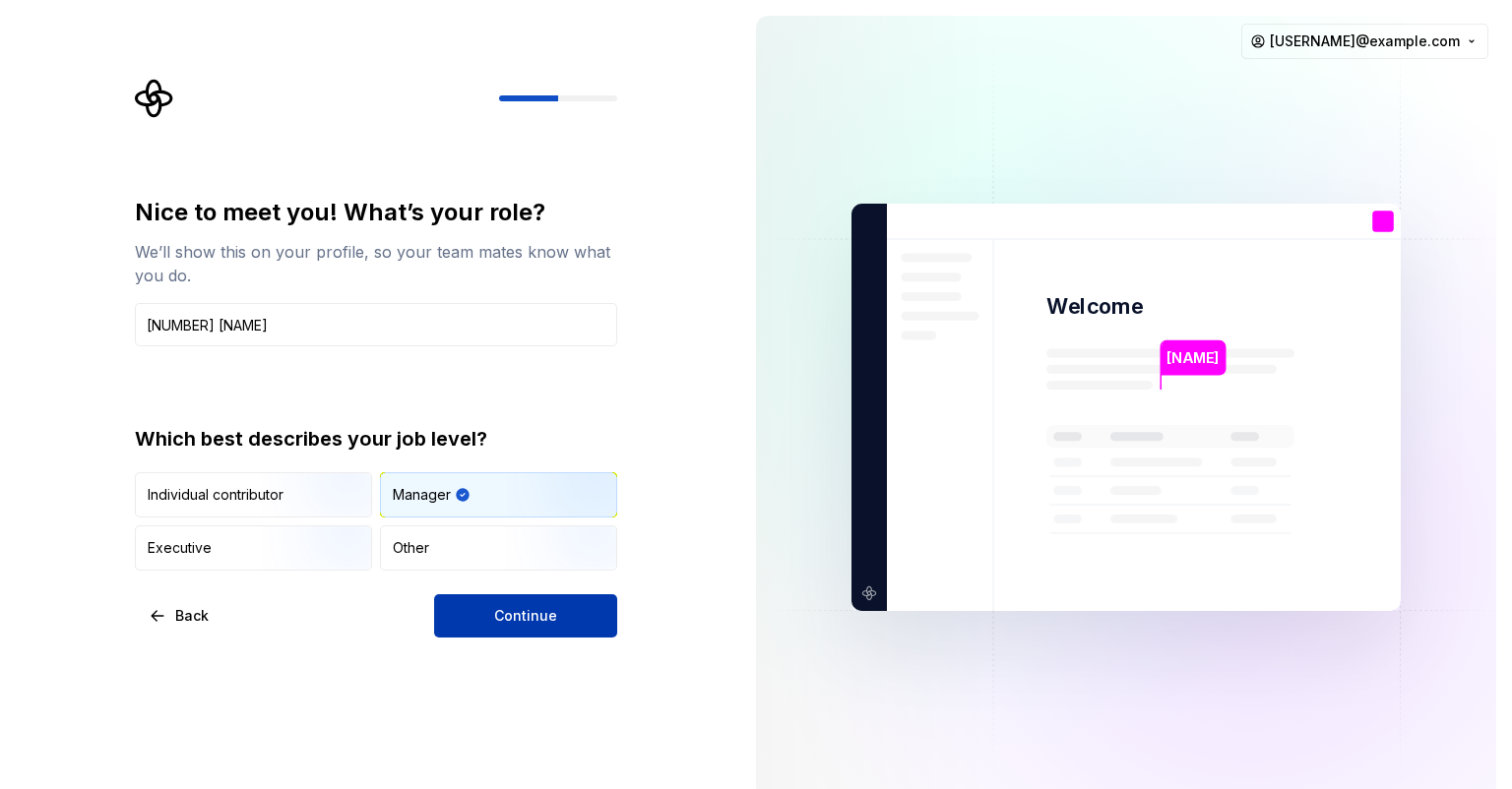 click on "Continue" at bounding box center (526, 616) 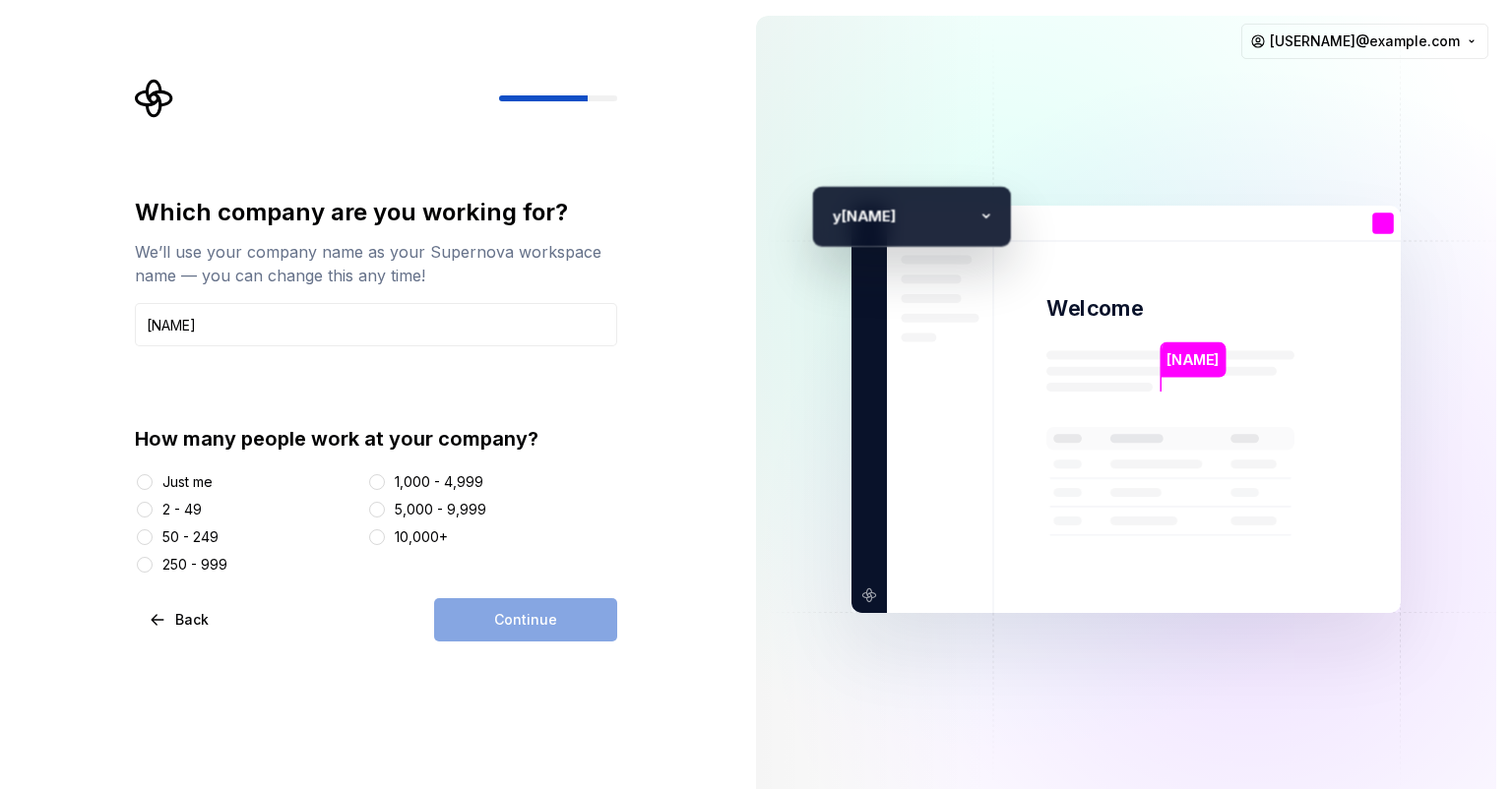 type on "yrthgrtyhrthrth" 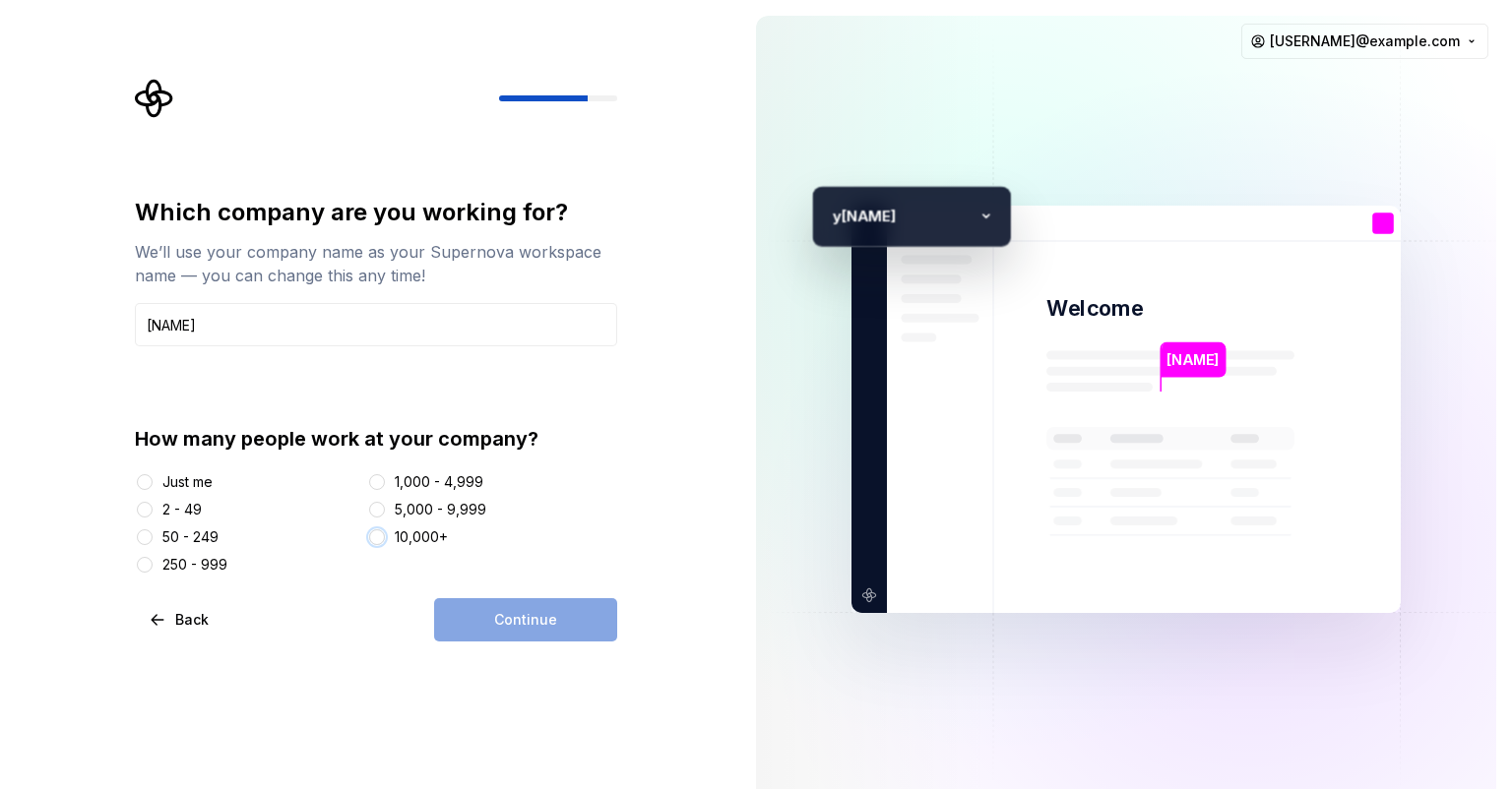 click on "10,000+" at bounding box center [377, 537] 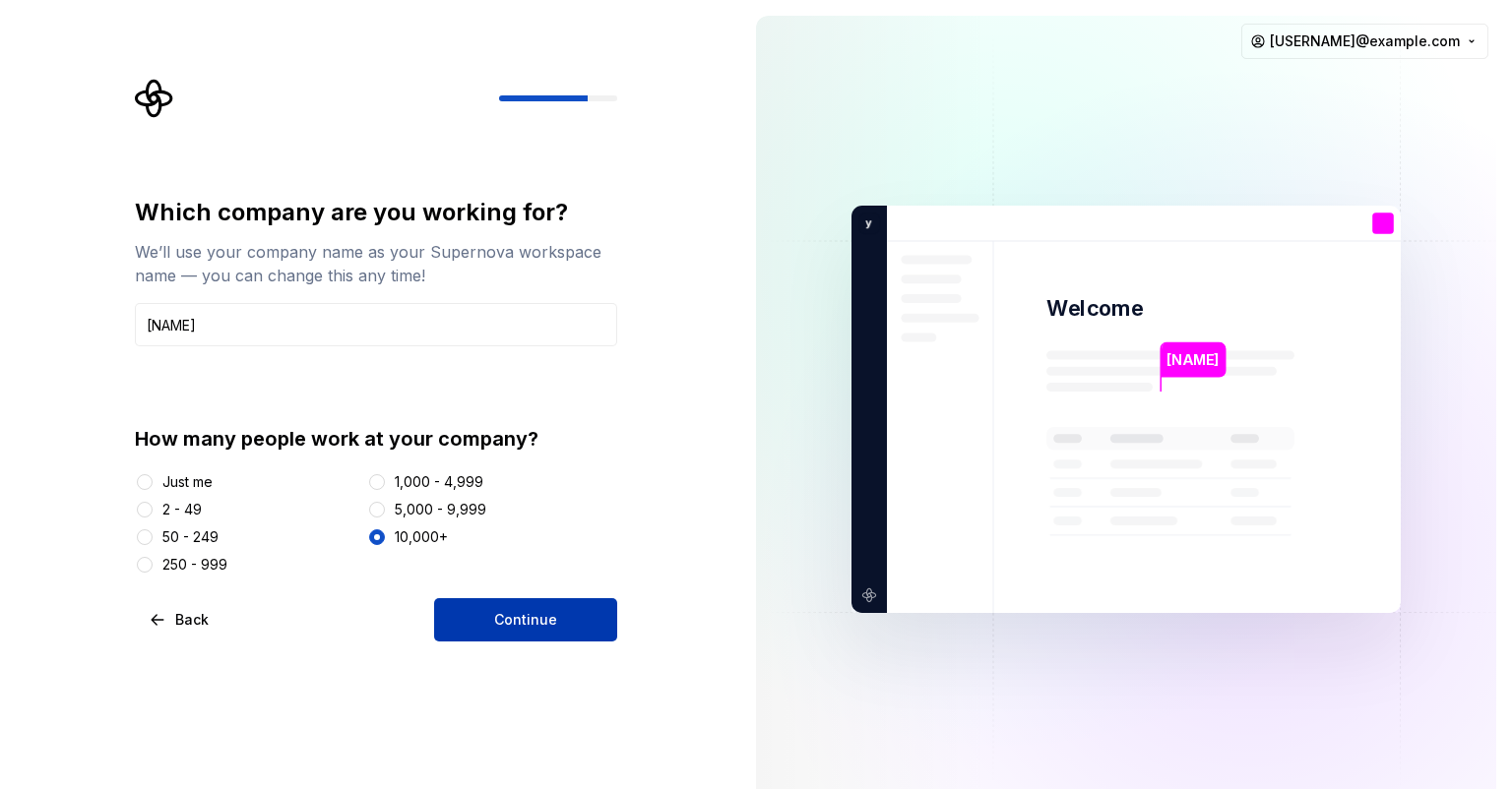 click on "Continue" at bounding box center (526, 620) 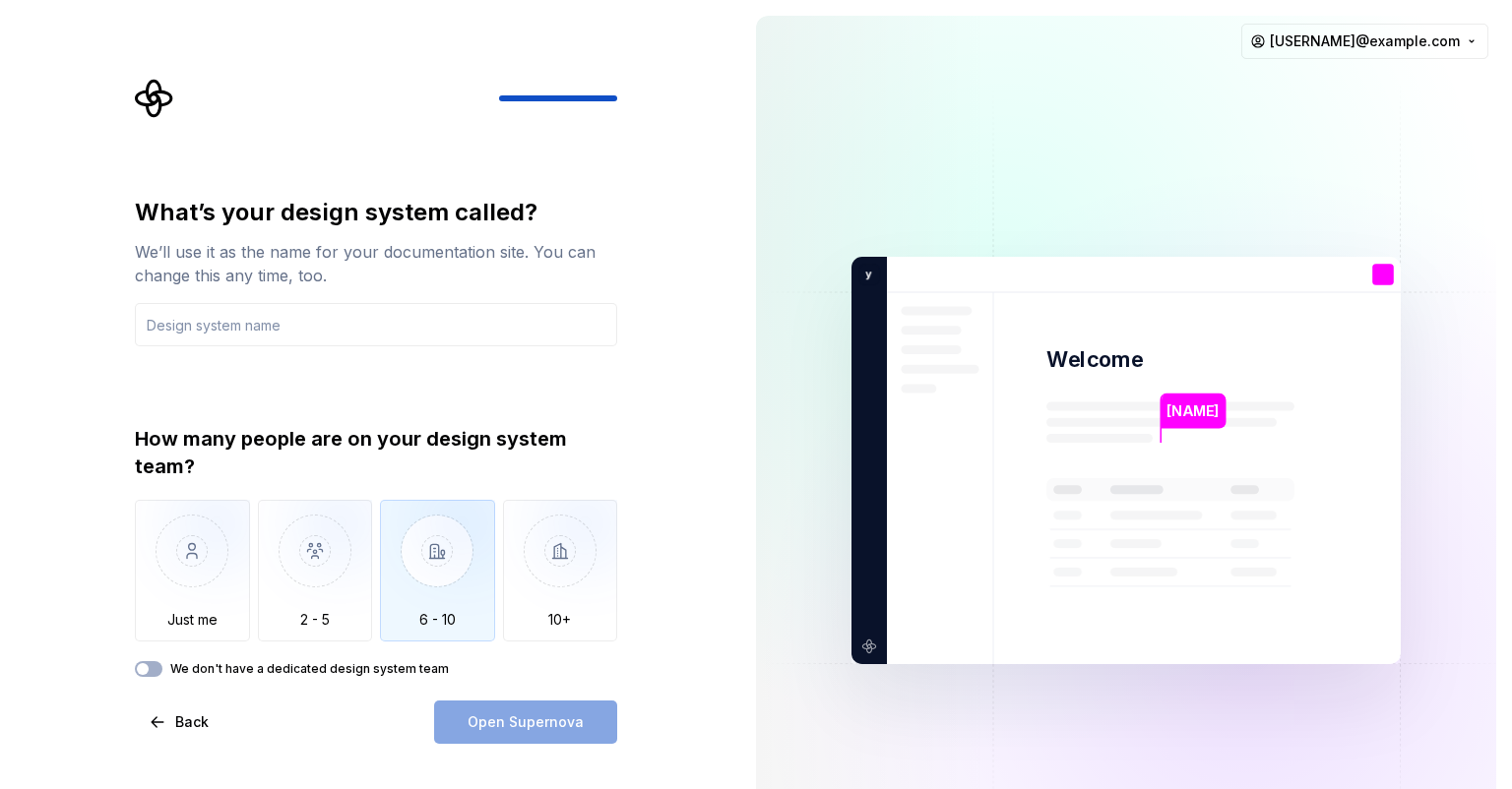 click at bounding box center [437, 566] 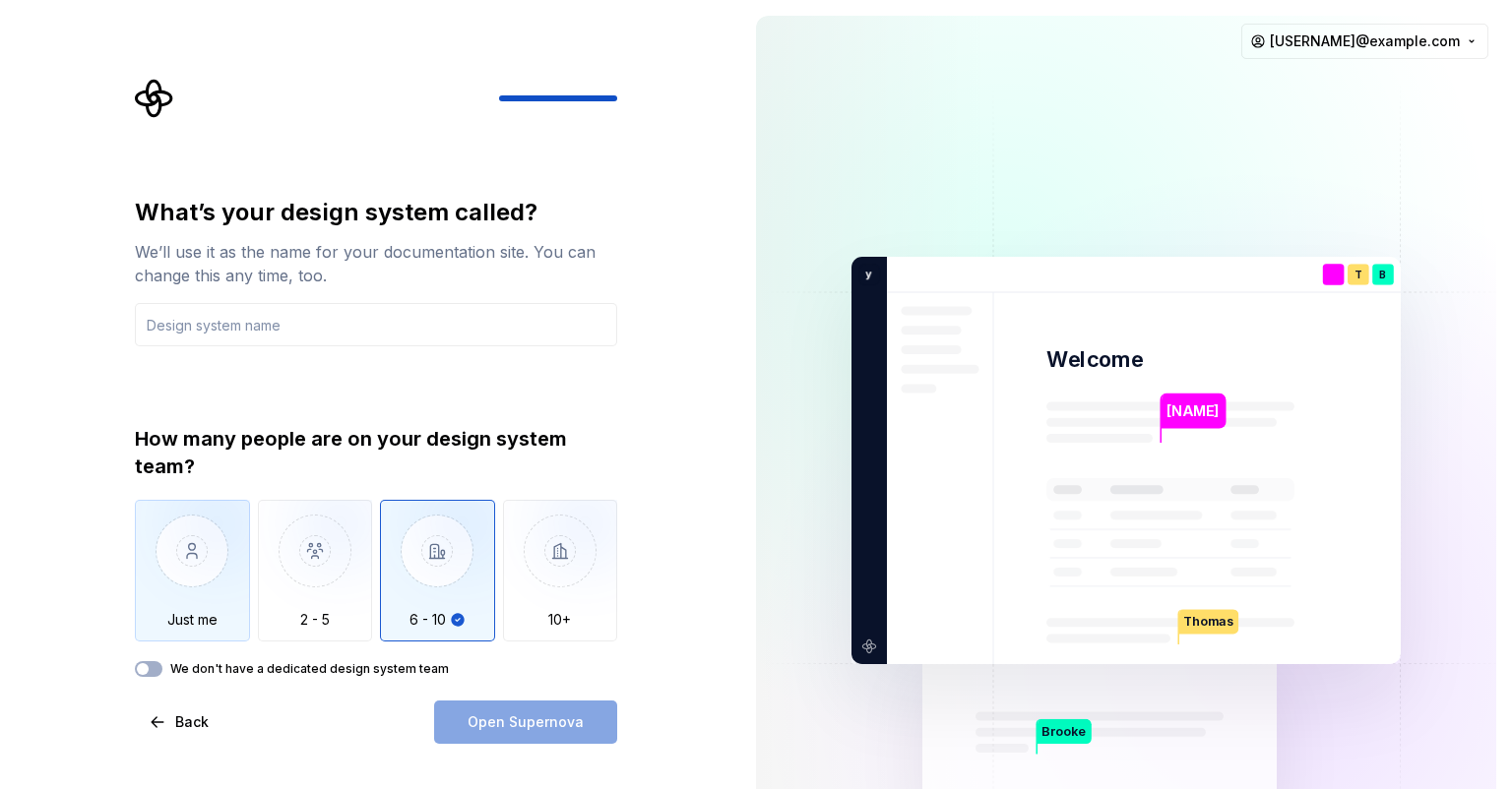 click at bounding box center [192, 566] 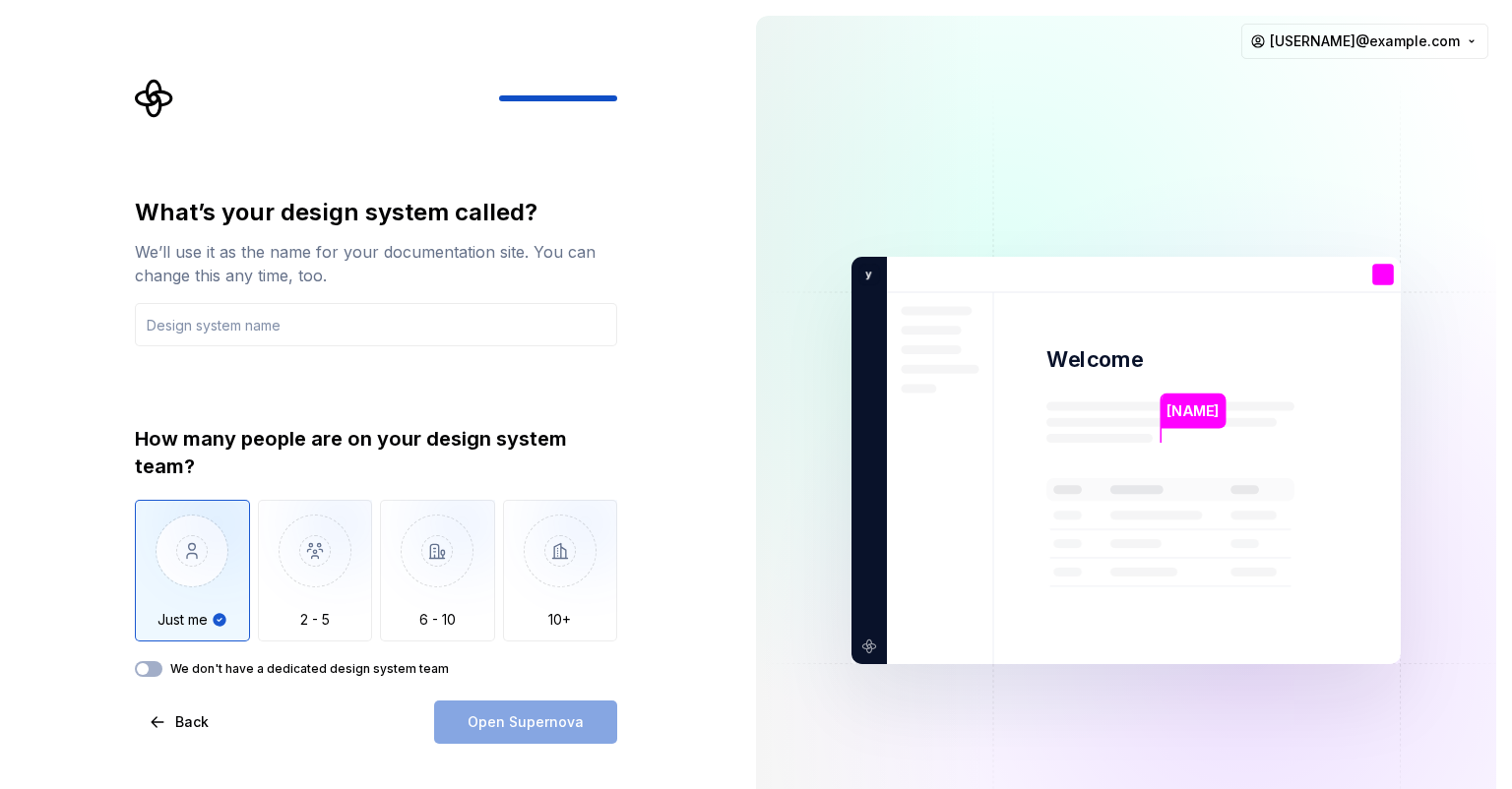 click on "We don't have a dedicated design system team" at bounding box center [309, 669] 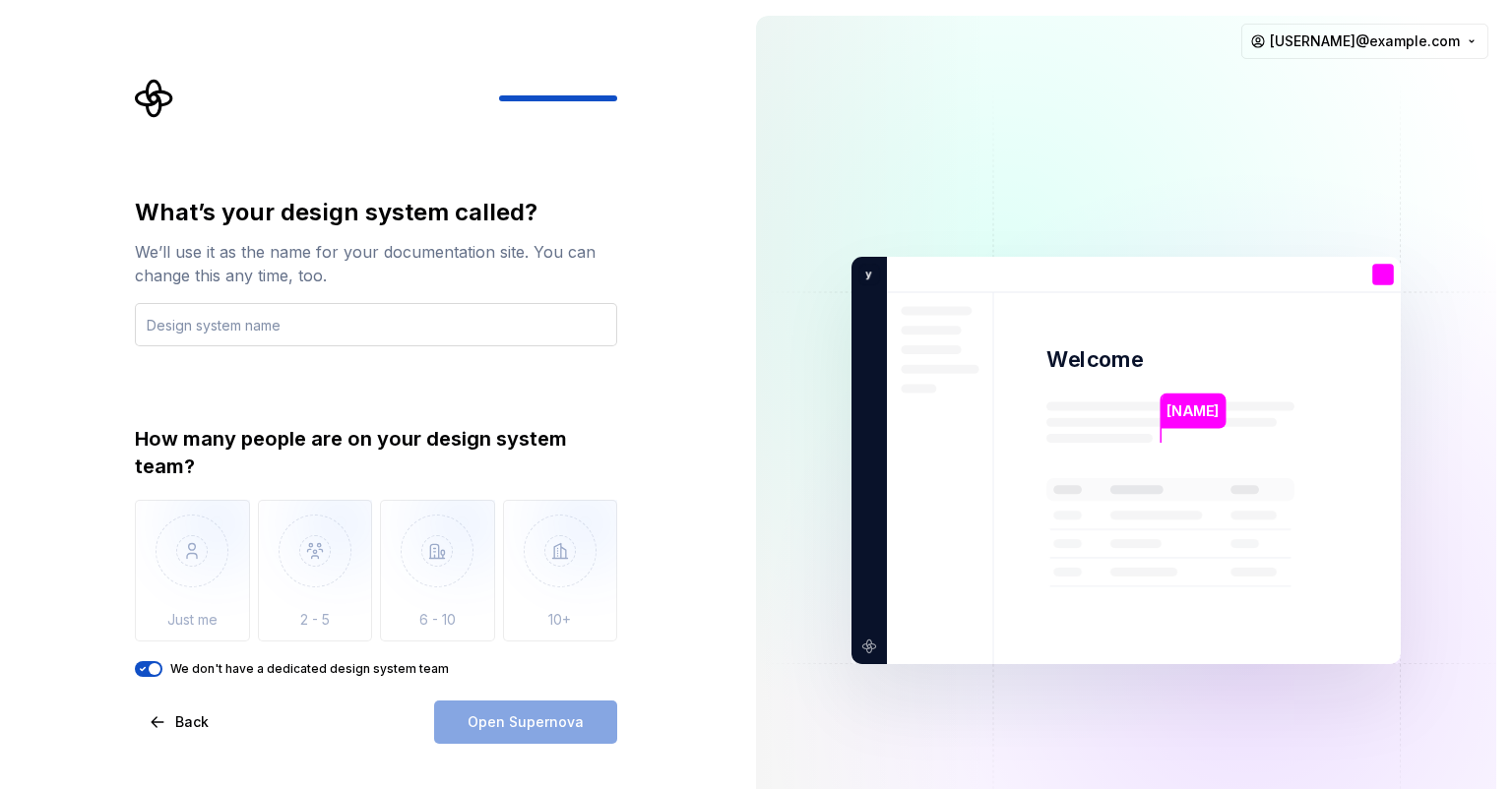 click at bounding box center [376, 325] 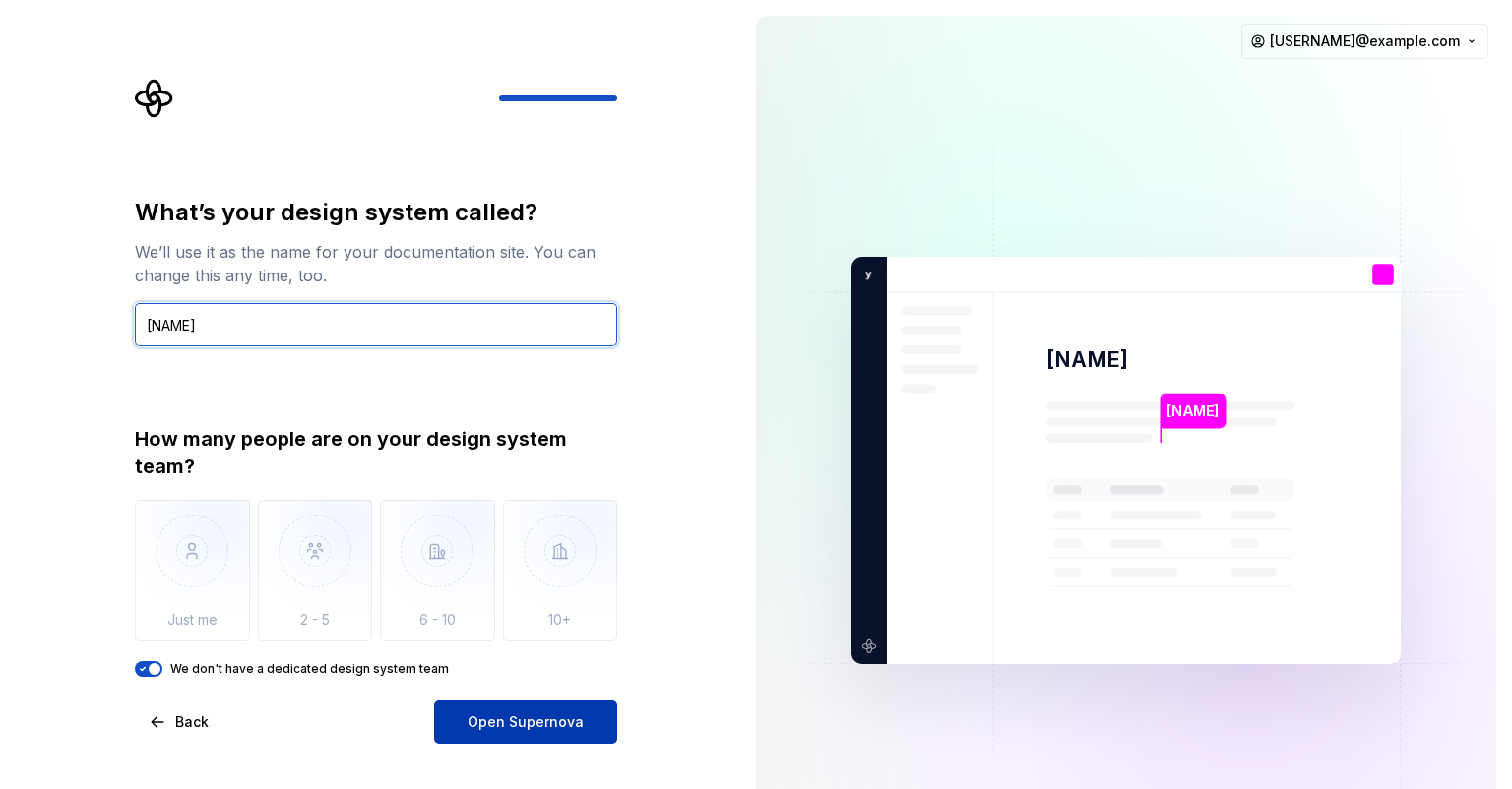 type on "tgdeg" 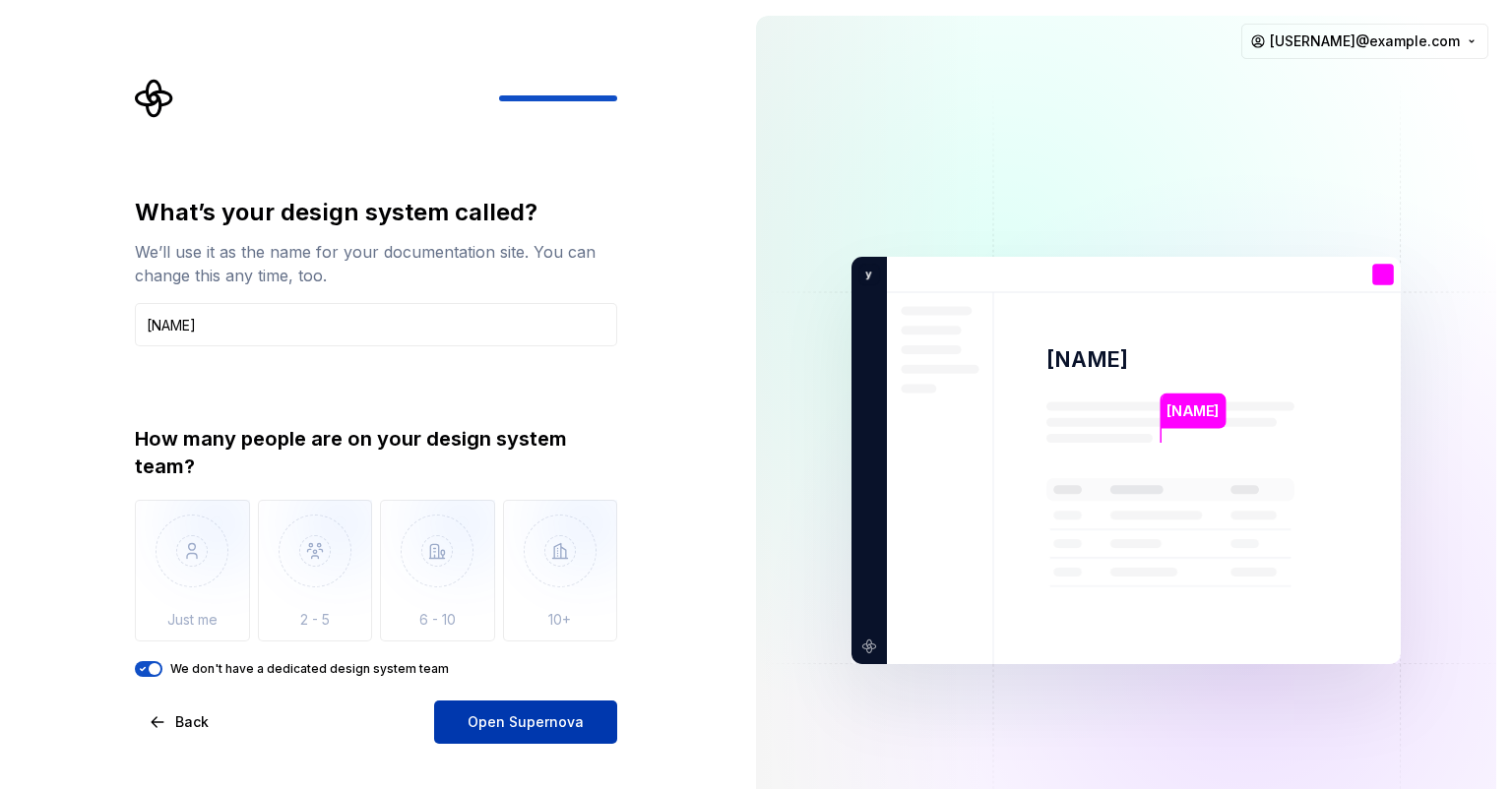 click on "Open Supernova" at bounding box center (526, 722) 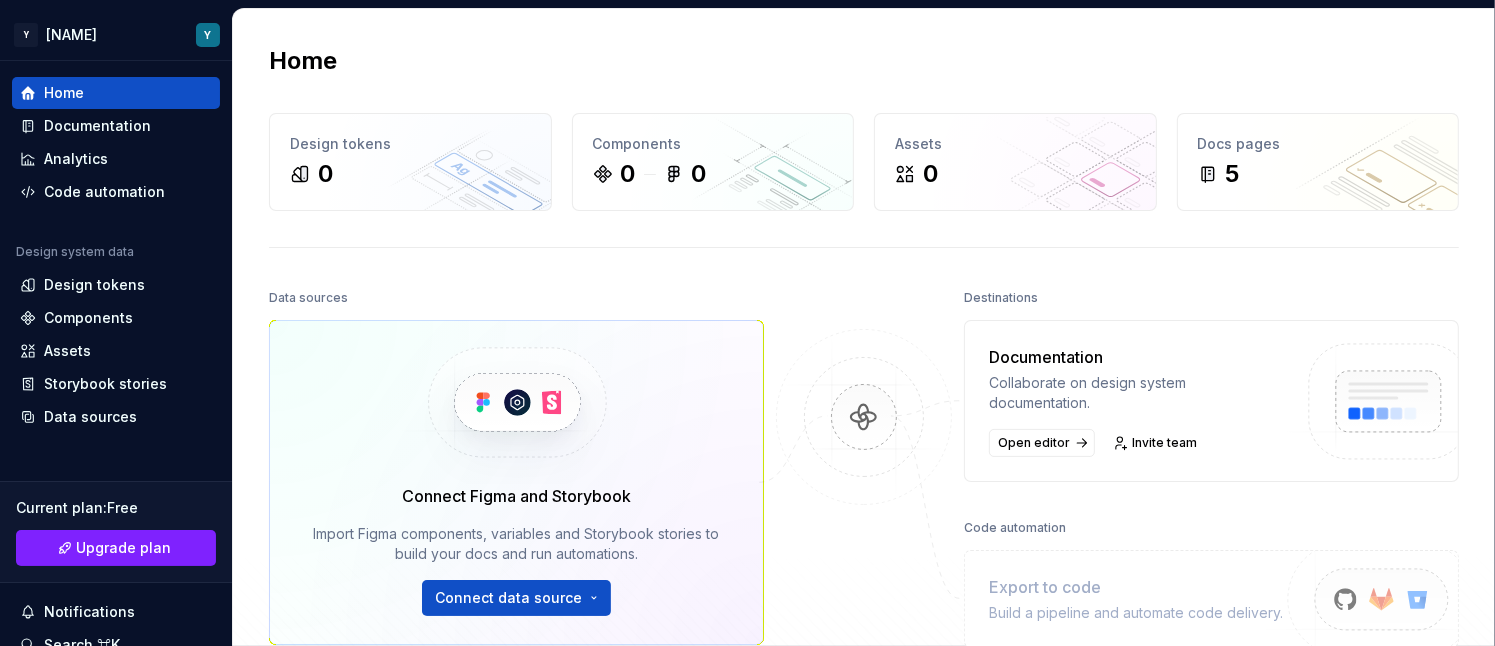click at bounding box center (864, 247) 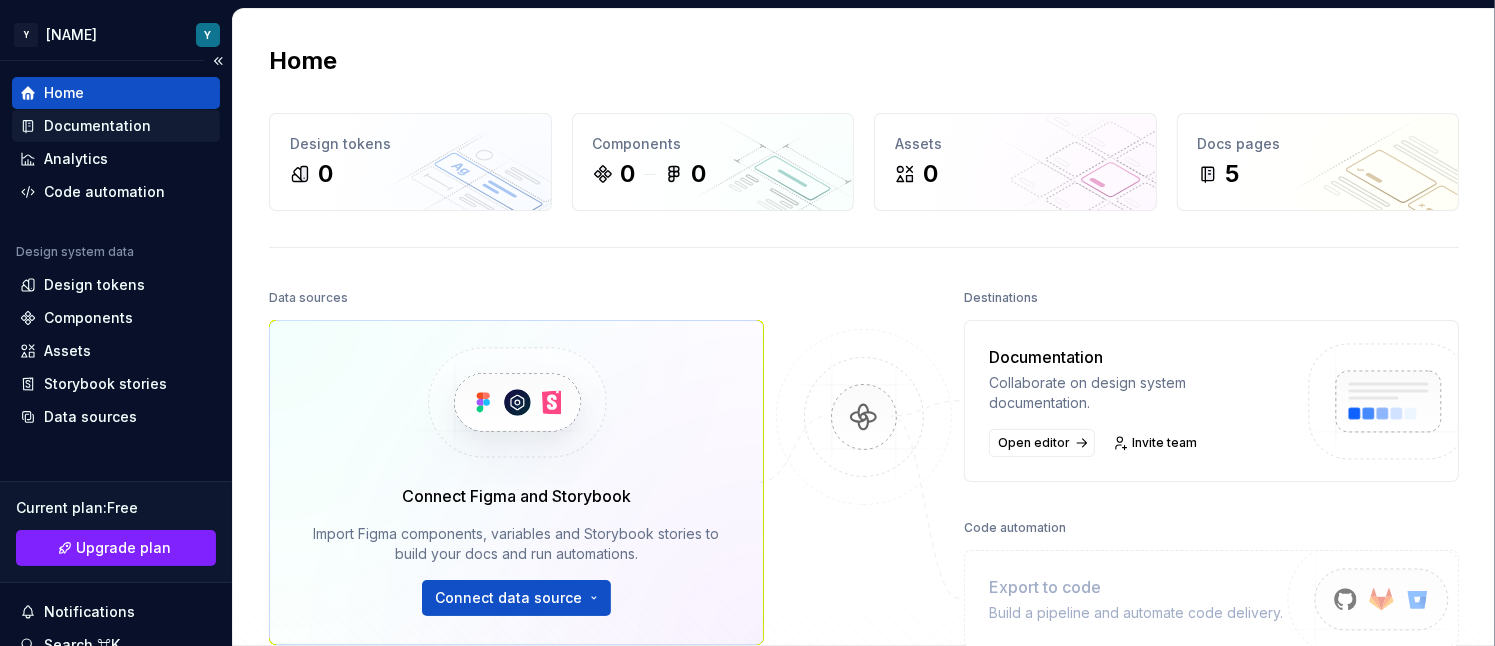 click on "Documentation" at bounding box center (97, 126) 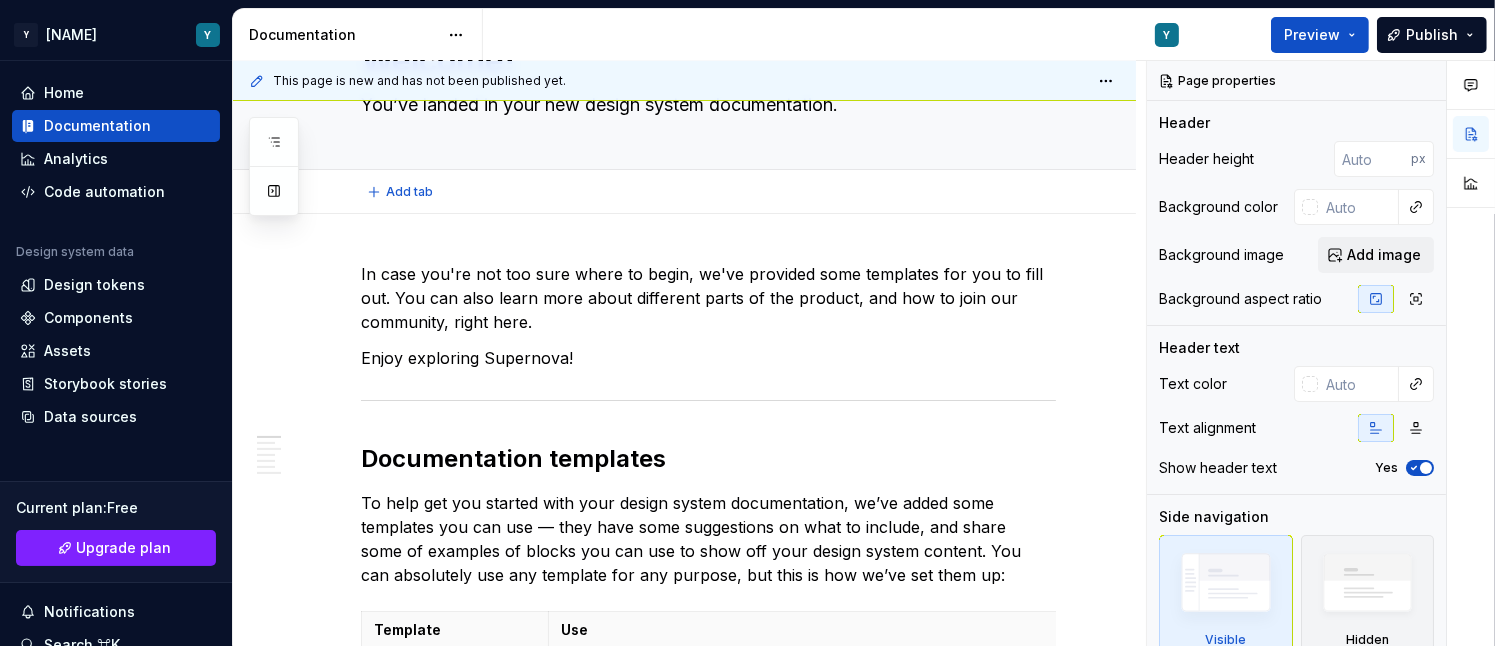type on "*" 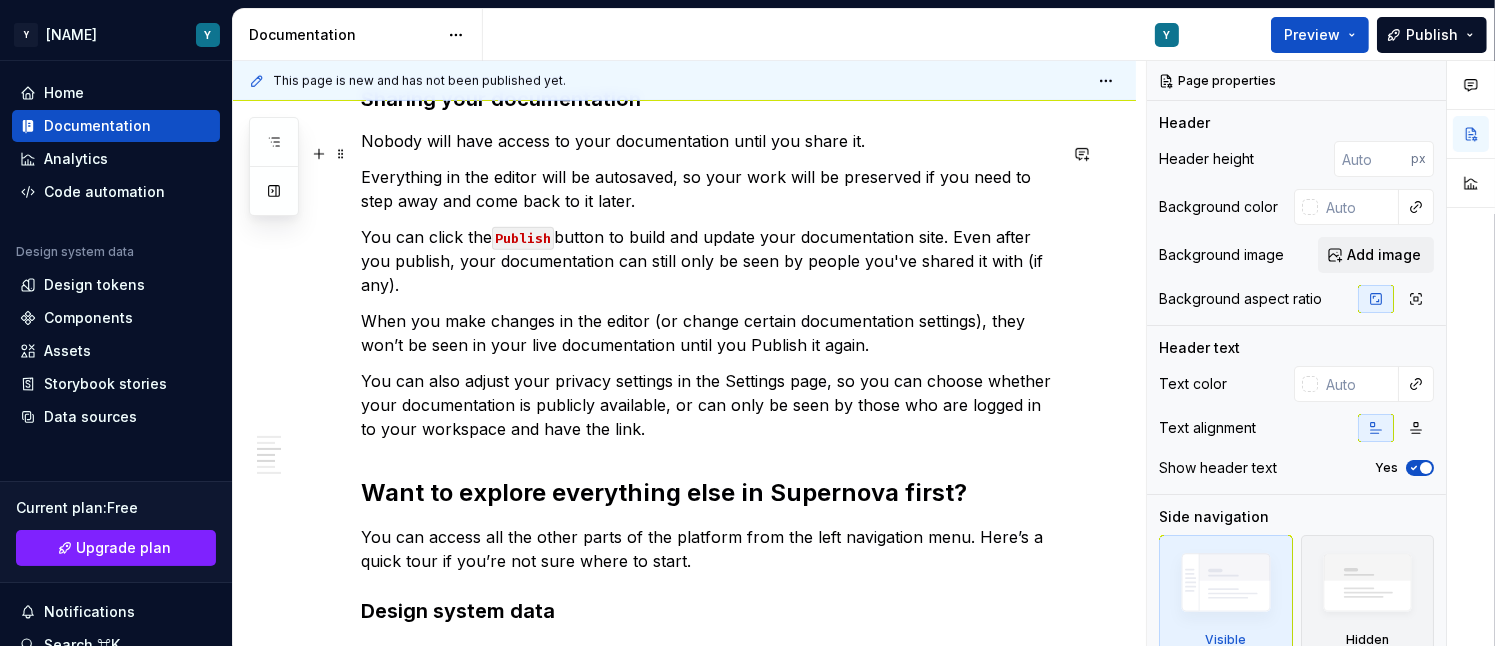 scroll, scrollTop: 1180, scrollLeft: 0, axis: vertical 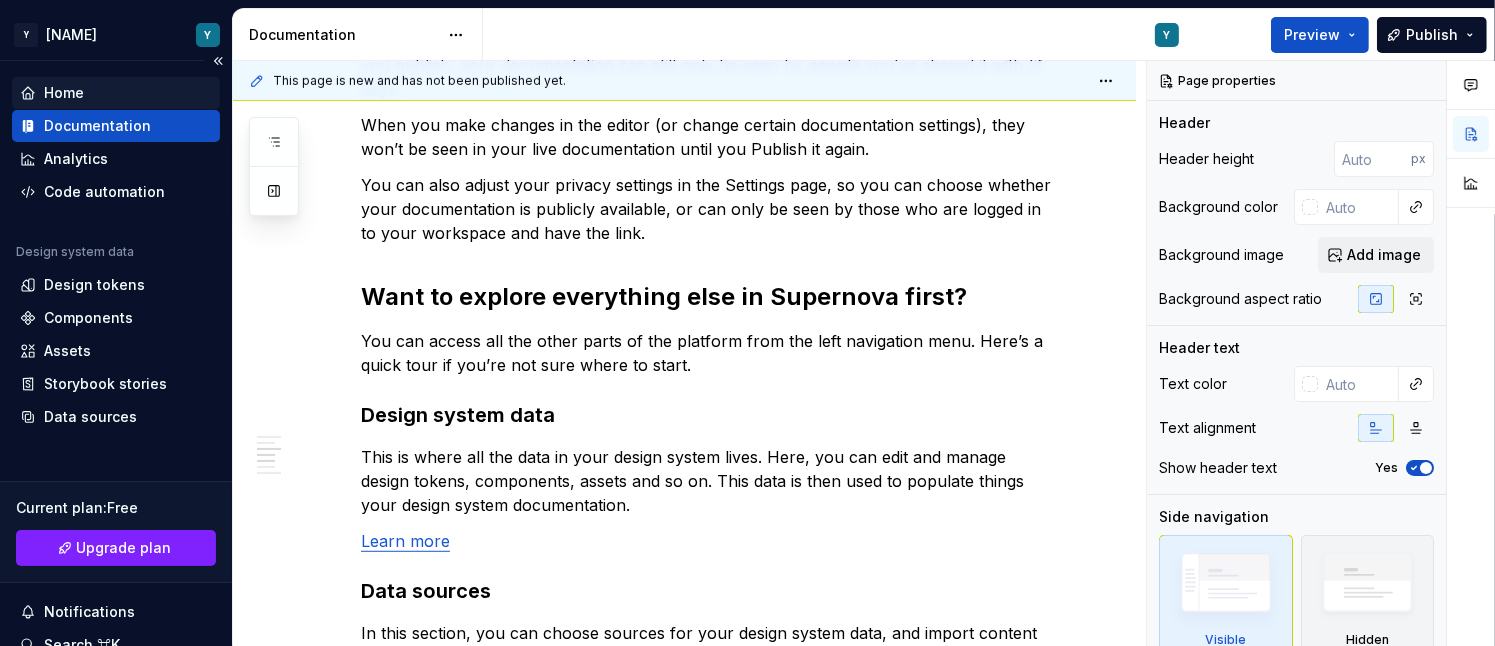 click on "Home" at bounding box center [116, 93] 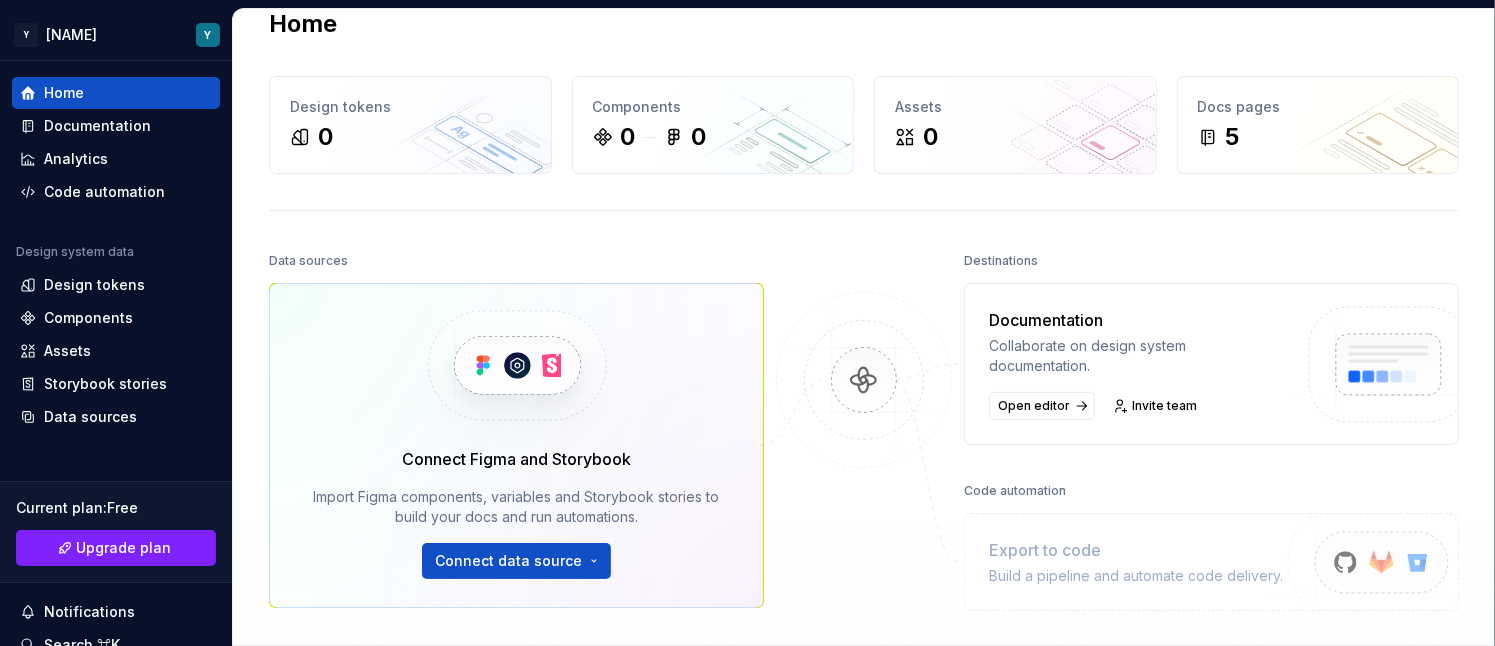scroll, scrollTop: 0, scrollLeft: 0, axis: both 